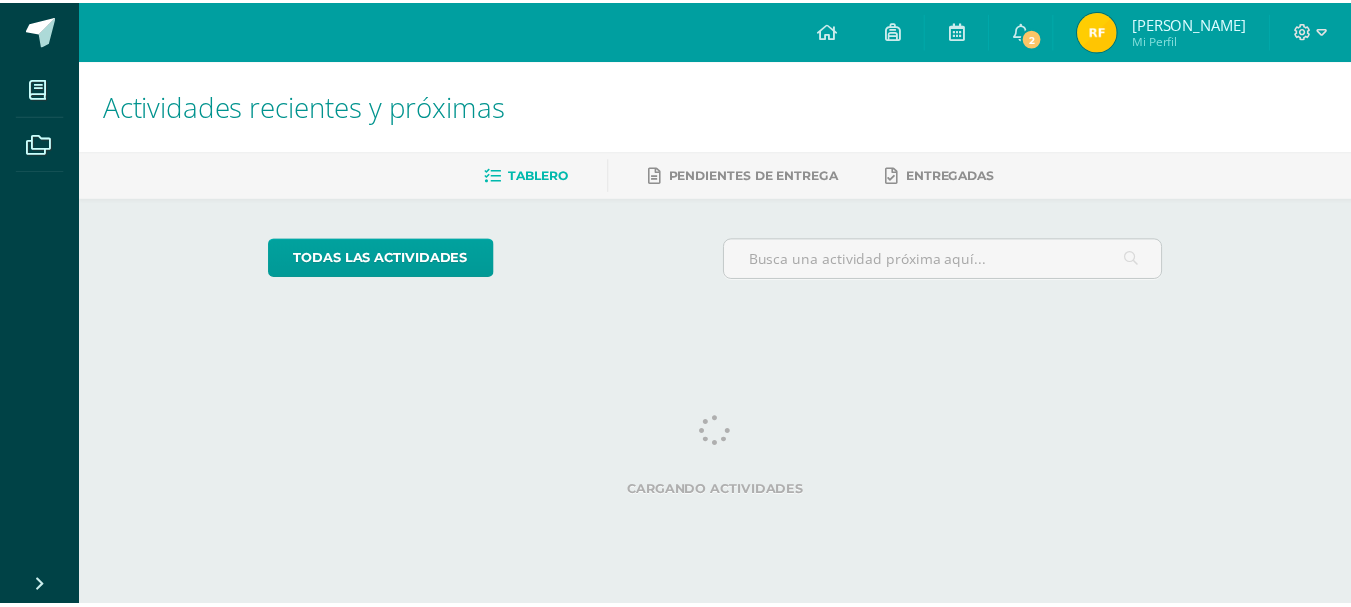 scroll, scrollTop: 0, scrollLeft: 0, axis: both 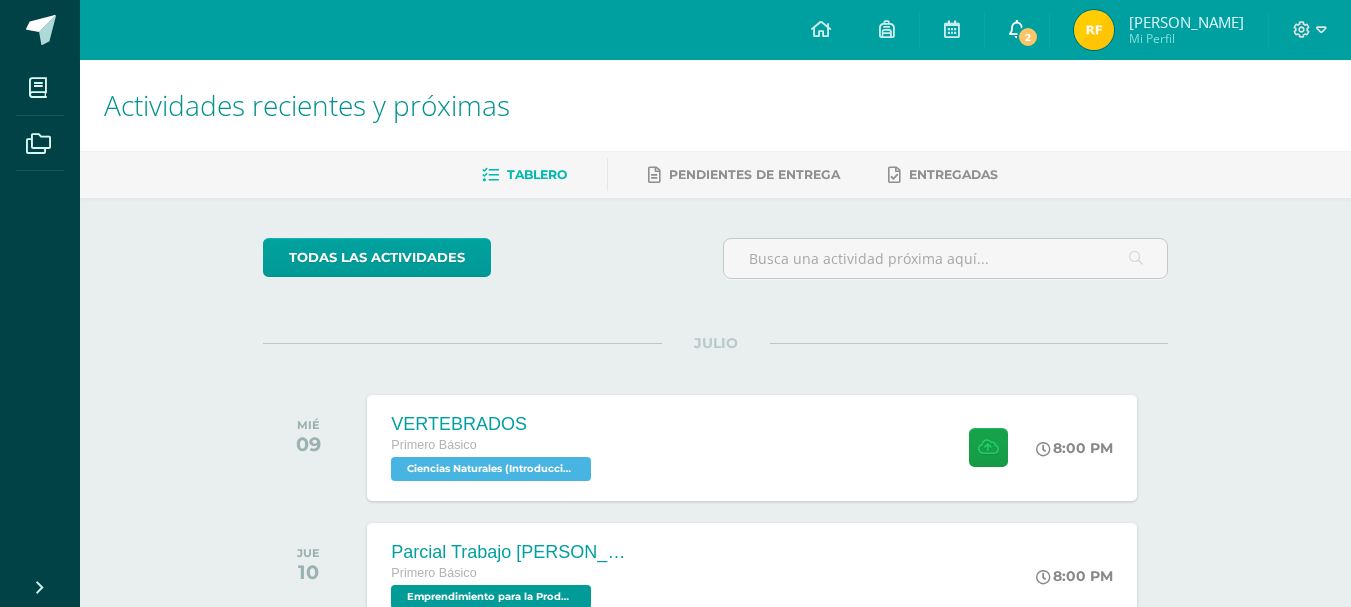 click on "2" at bounding box center [1017, 30] 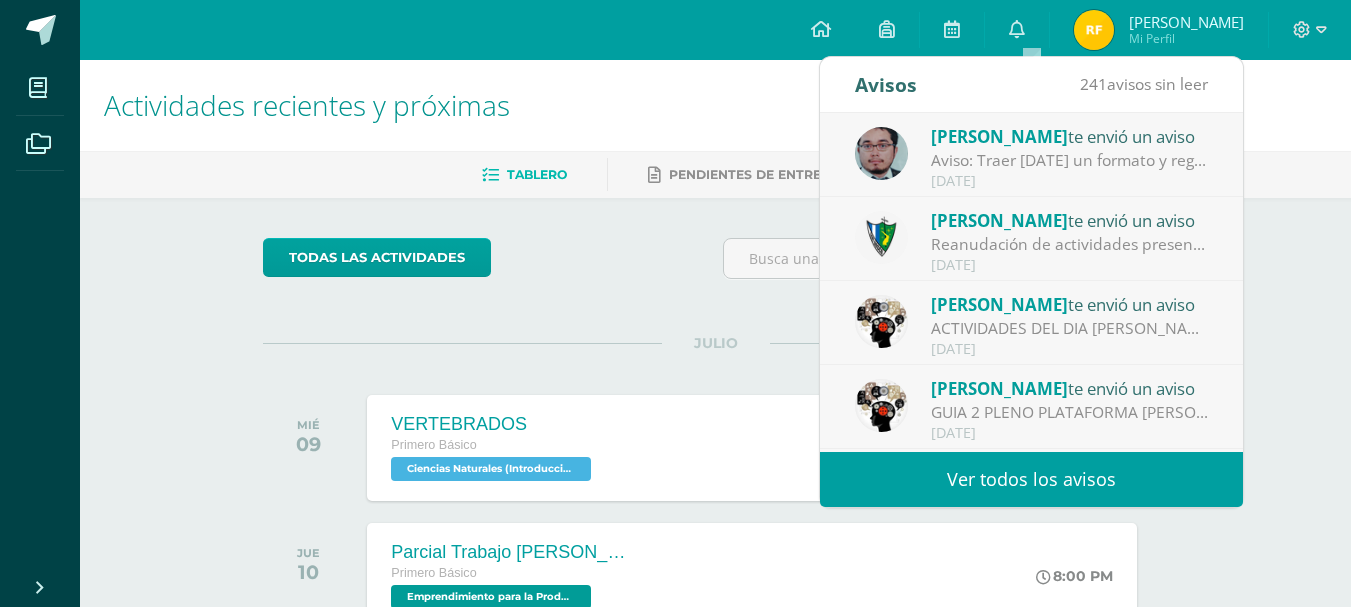 click on "todas las Actividades" at bounding box center [715, 266] 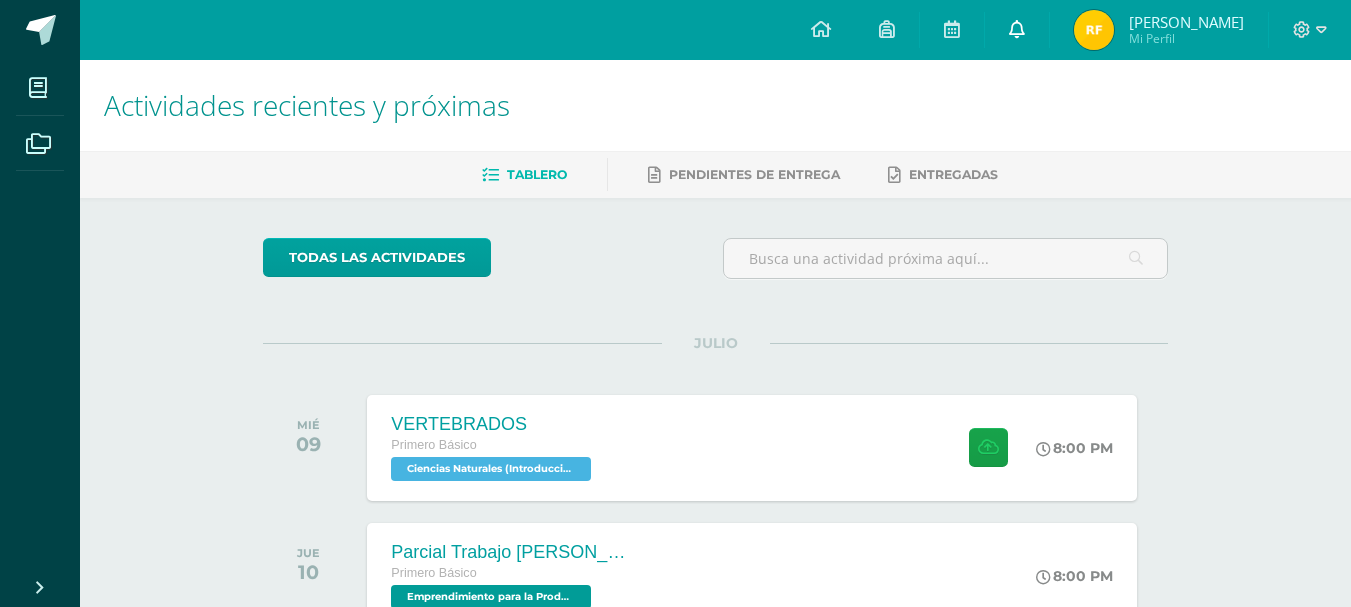 click on "0" at bounding box center (1017, 30) 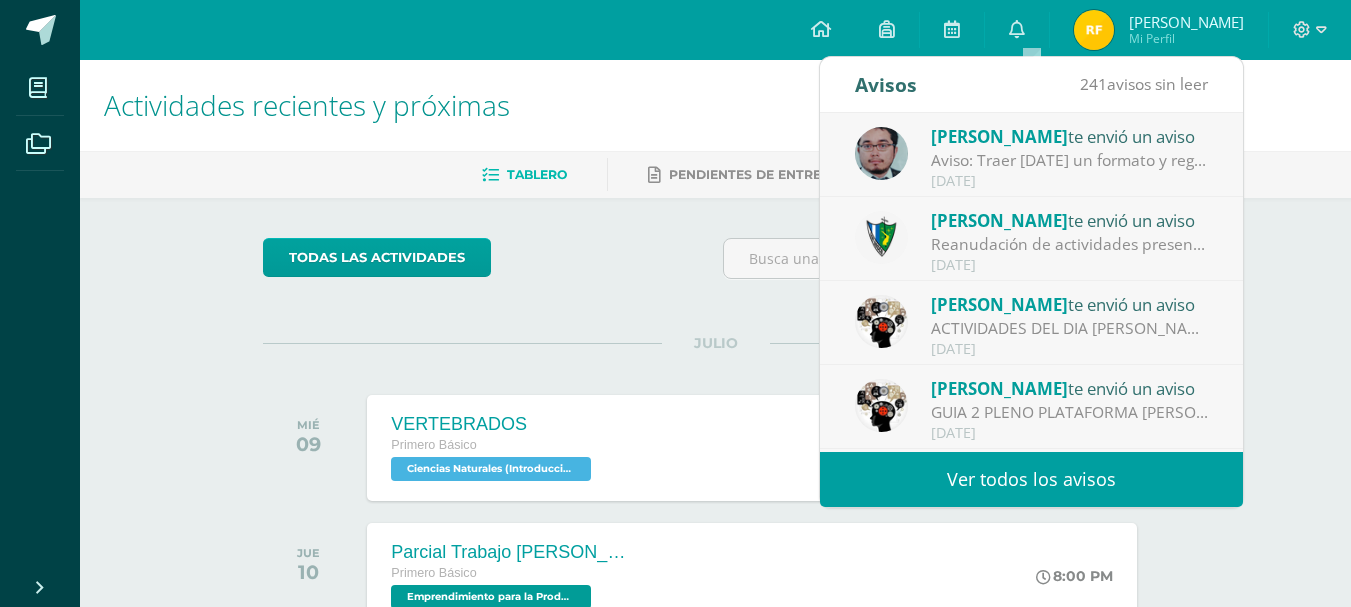 click on "Ver todos los avisos" at bounding box center (1031, 479) 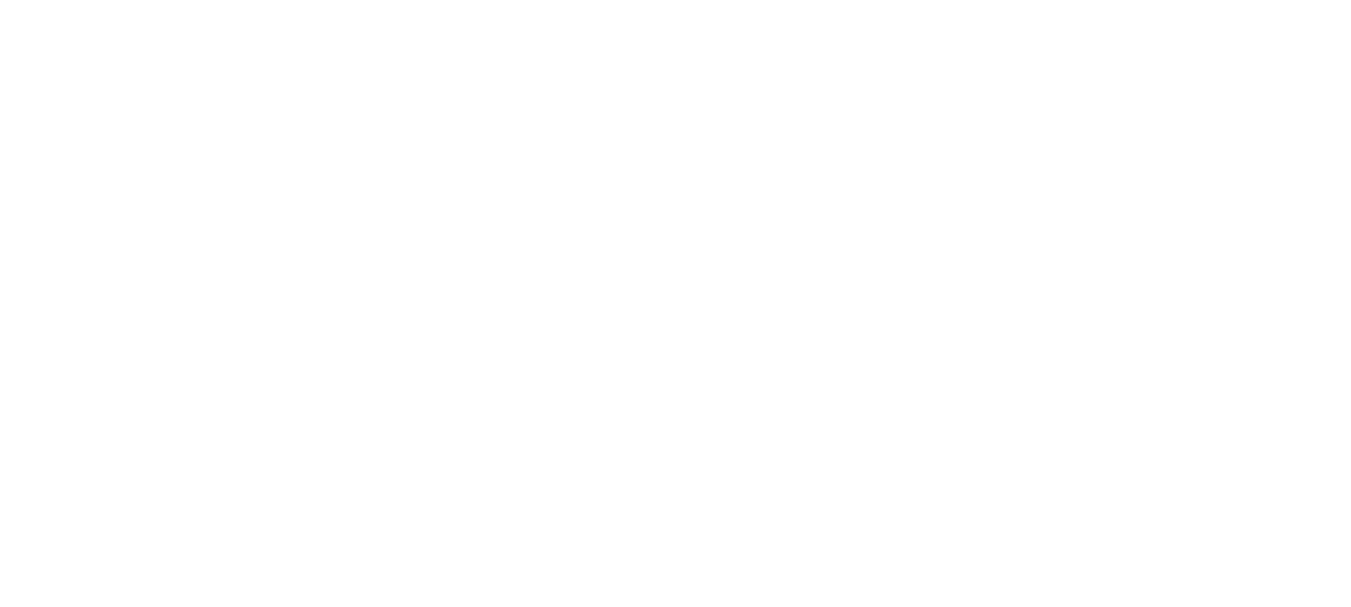 scroll, scrollTop: 0, scrollLeft: 0, axis: both 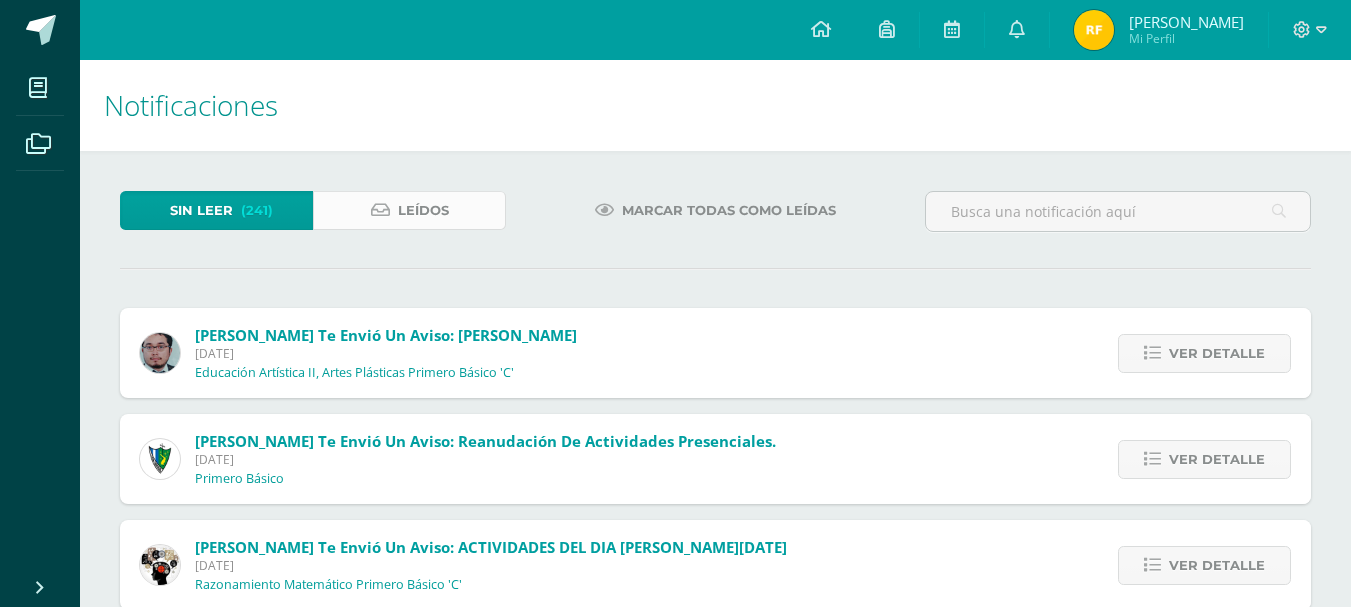 click on "Leídos" at bounding box center (409, 210) 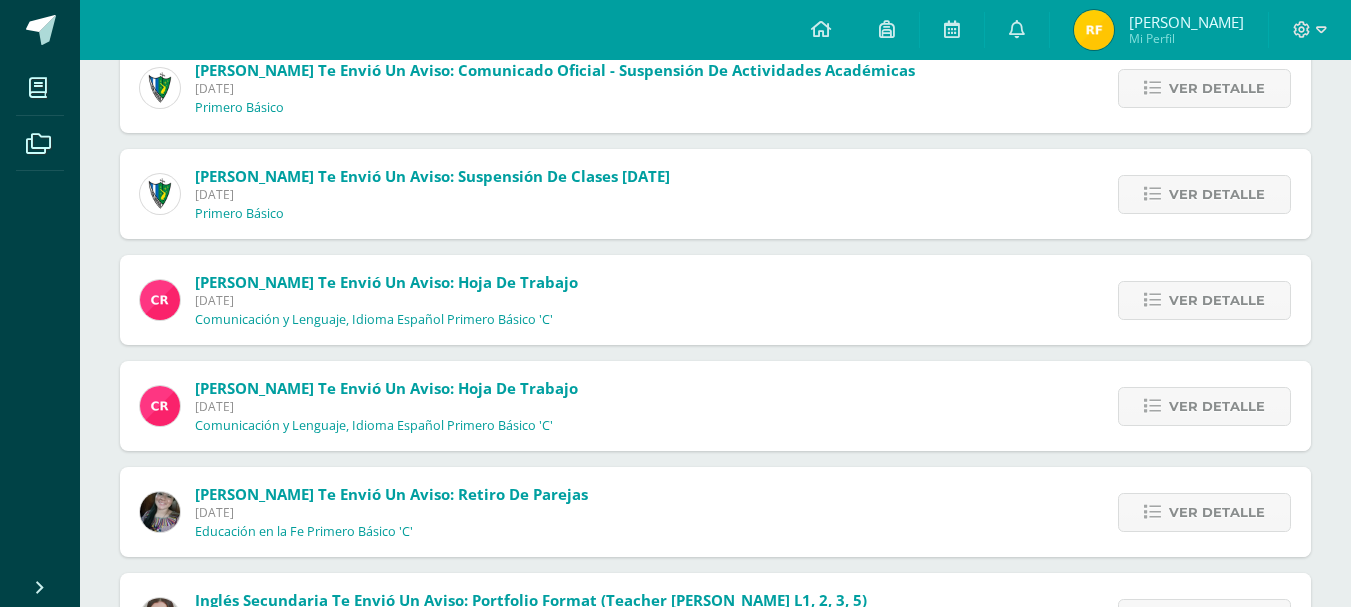 scroll, scrollTop: 300, scrollLeft: 0, axis: vertical 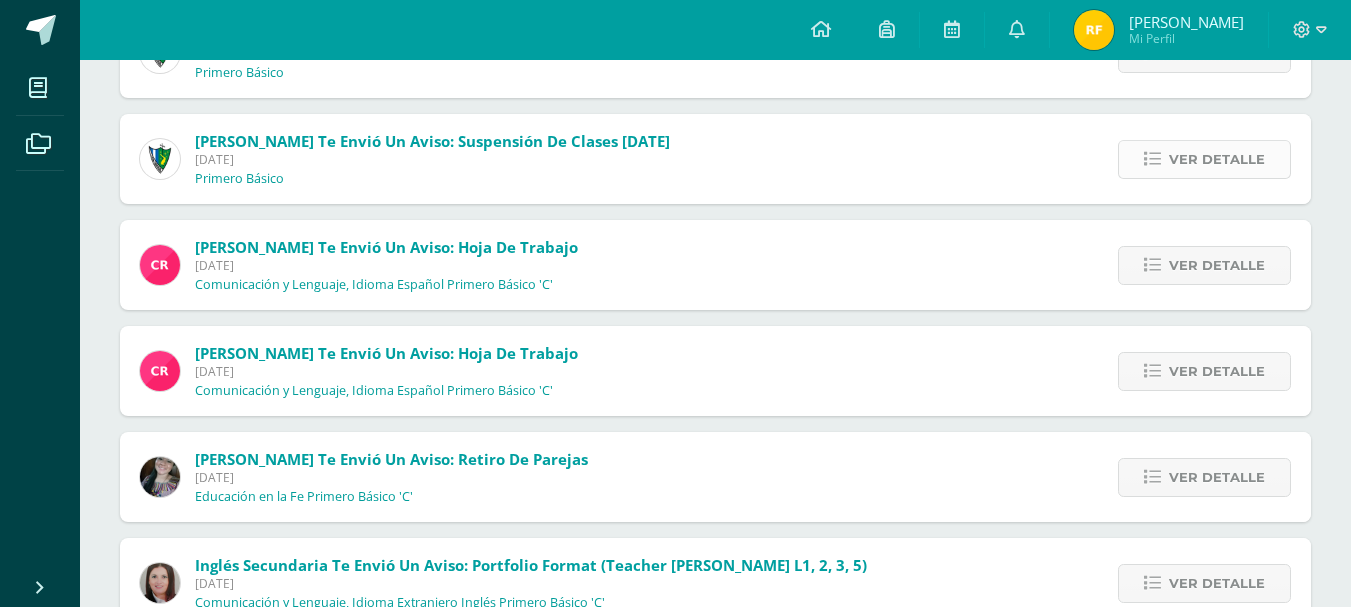 click on "Ver detalle" at bounding box center [1217, 159] 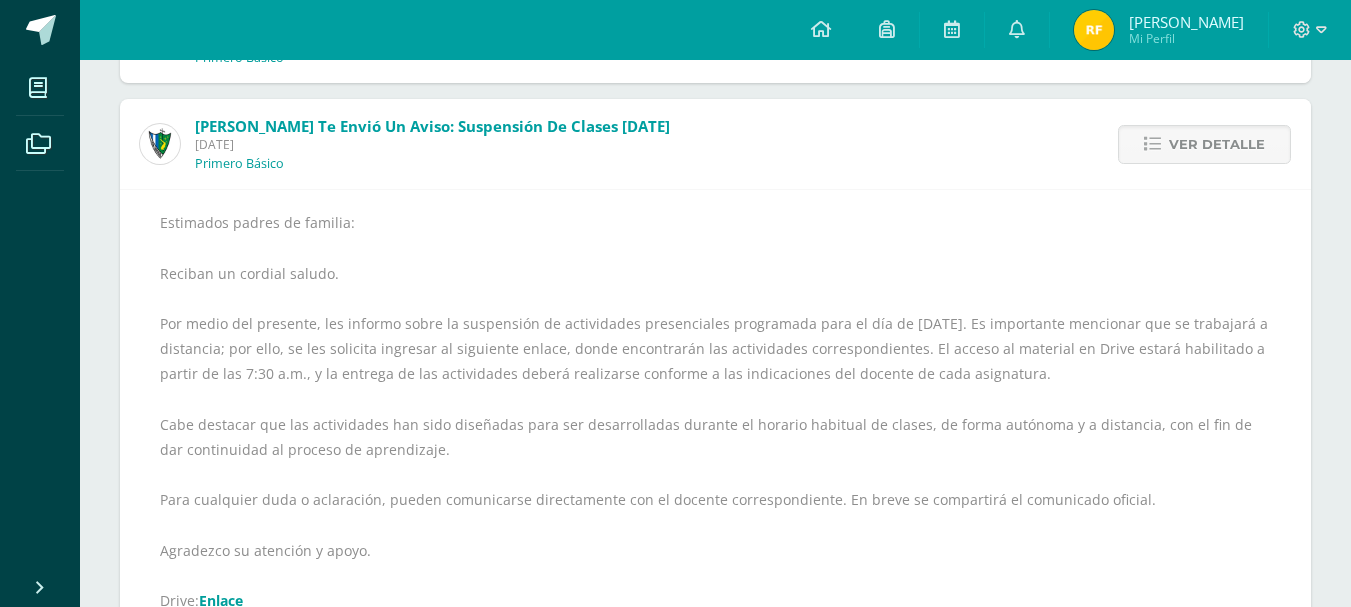 scroll, scrollTop: 600, scrollLeft: 0, axis: vertical 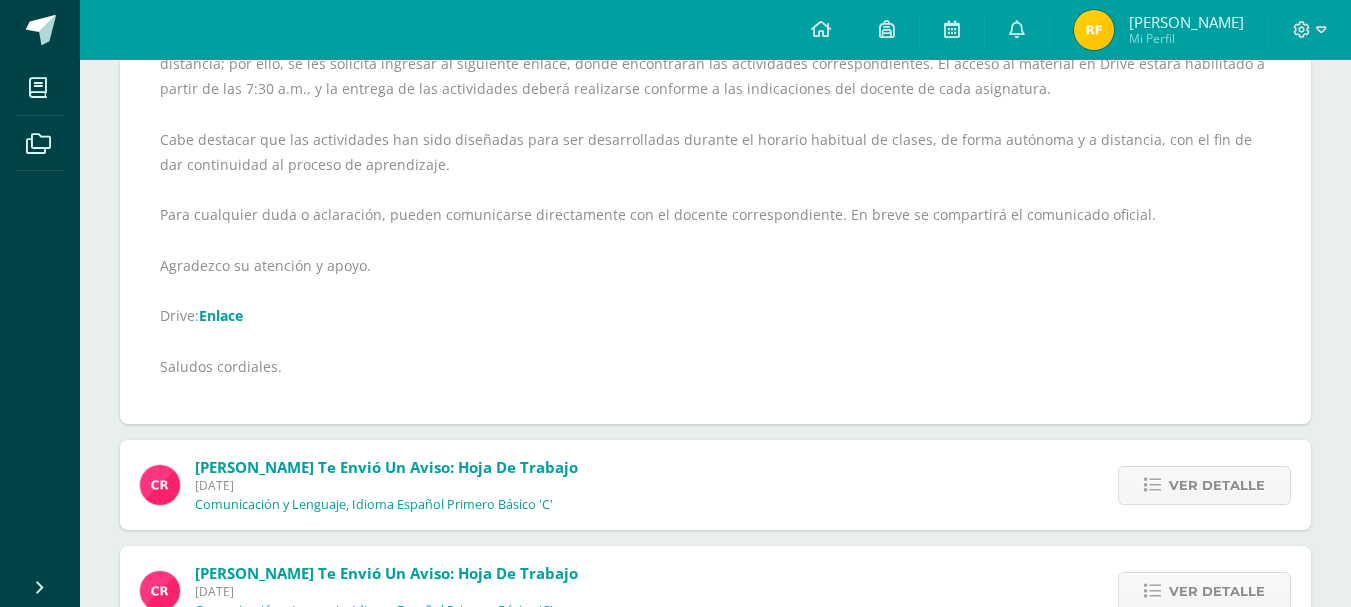 click on "Enlace" at bounding box center (221, 315) 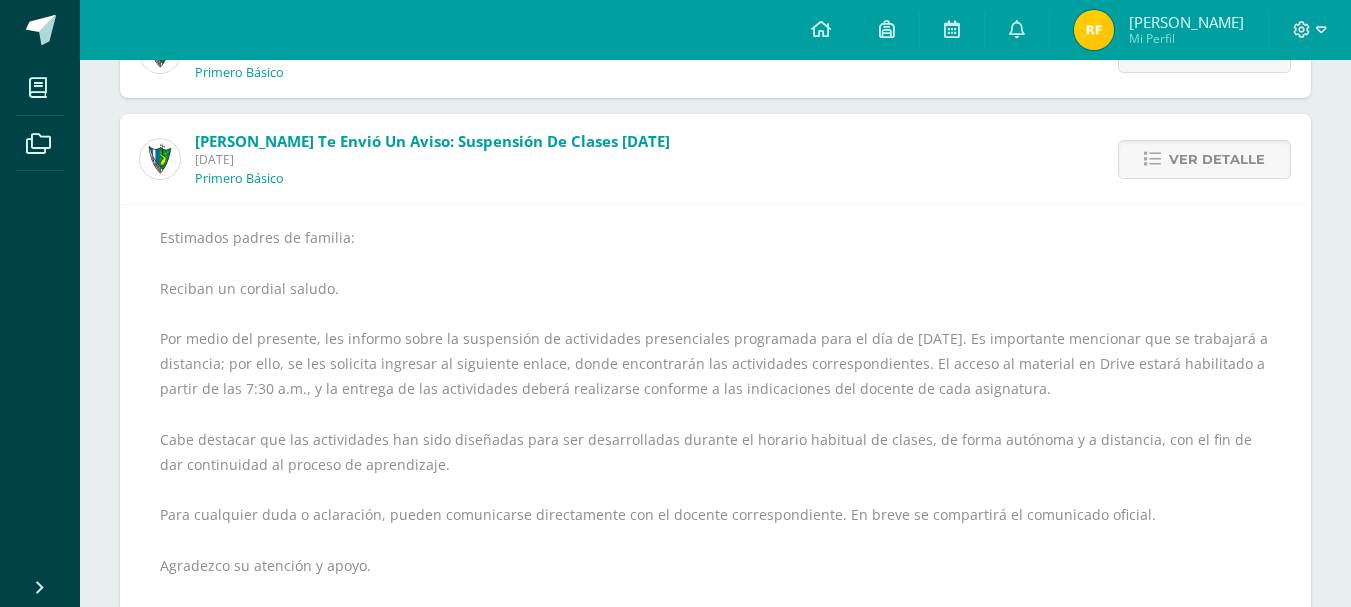 scroll, scrollTop: 0, scrollLeft: 0, axis: both 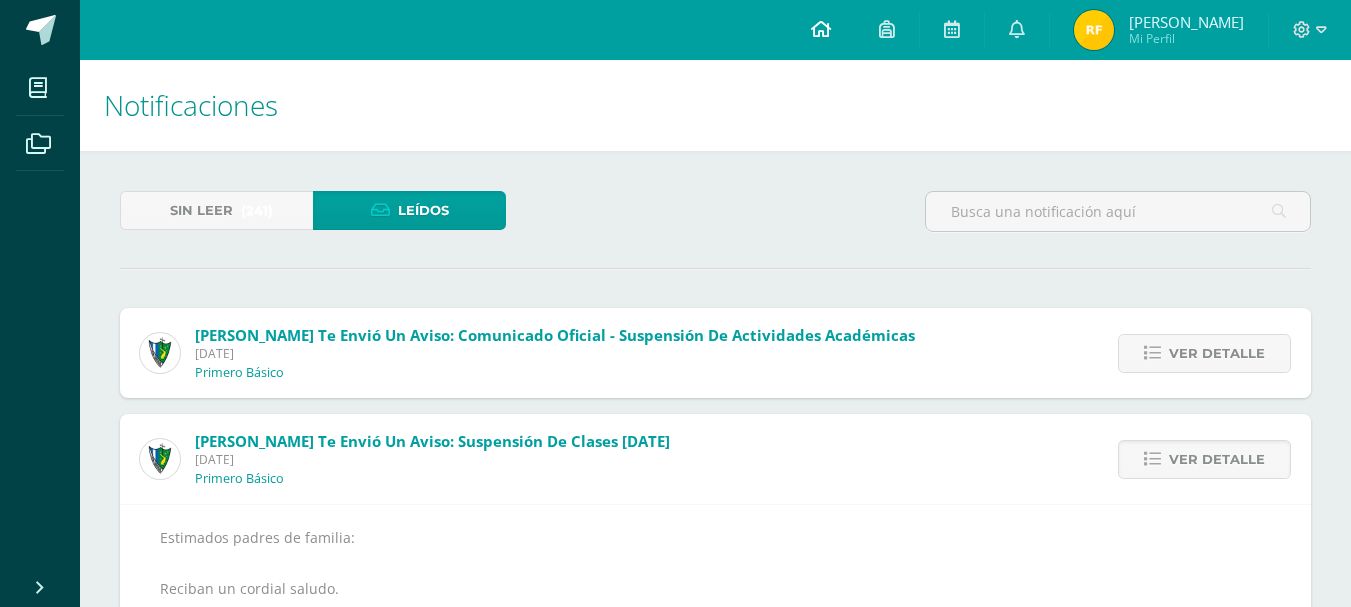 click at bounding box center [821, 30] 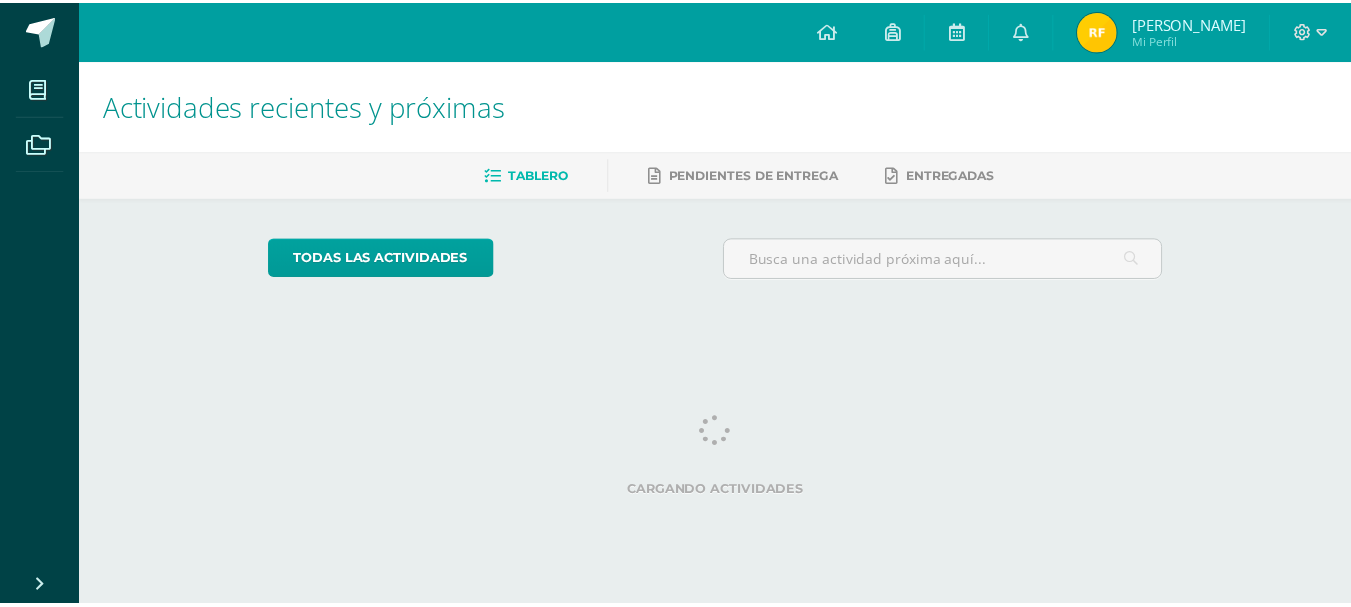 scroll, scrollTop: 0, scrollLeft: 0, axis: both 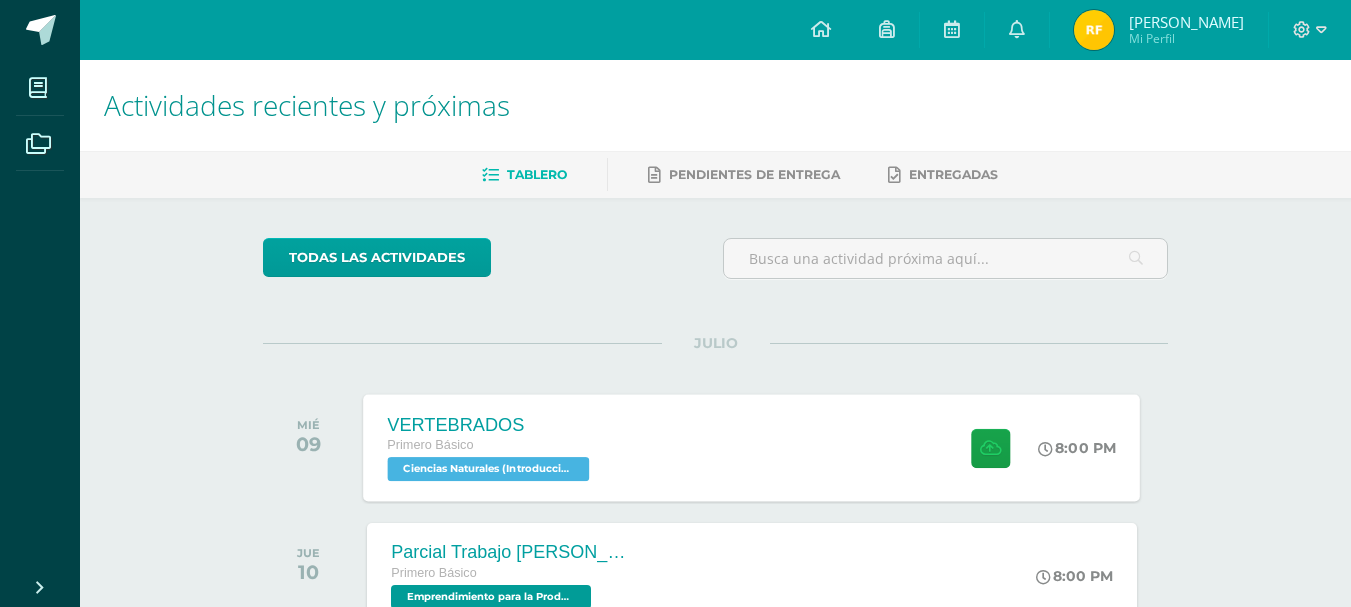 click on "VERTEBRADOS
Primero Básico
Ciencias Naturales (Introducción a la Biología) 'C'" at bounding box center [491, 447] 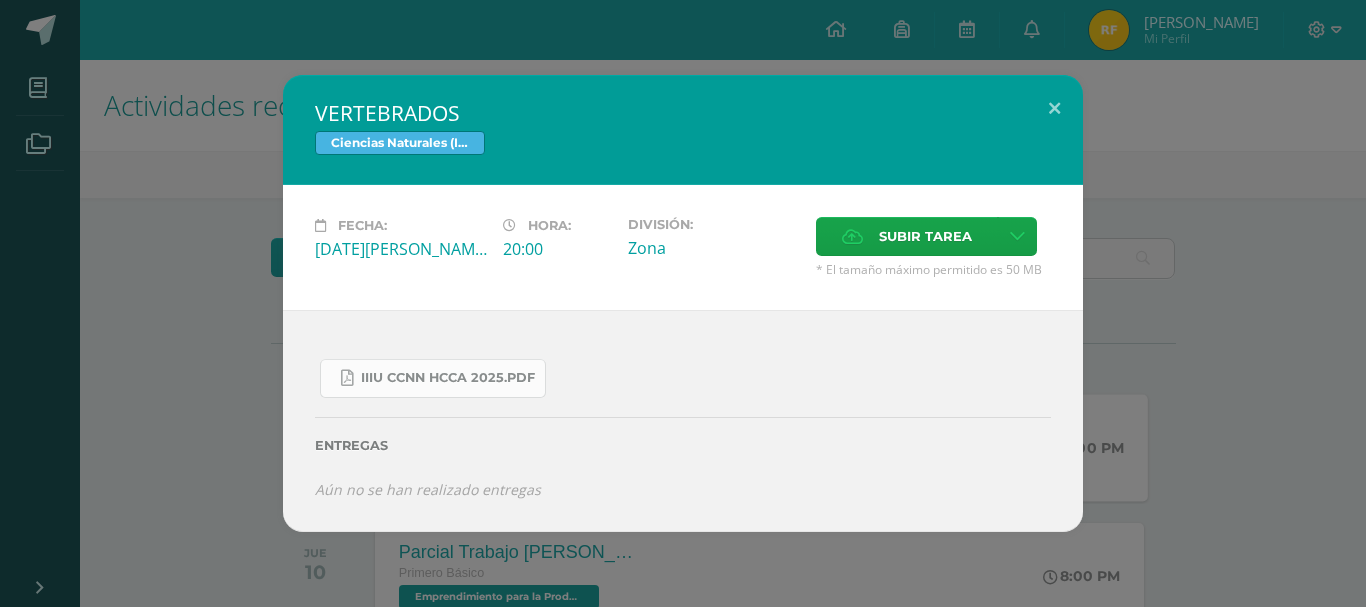 click on "IIIU CCNN HCCA 2025.pdf" at bounding box center [448, 378] 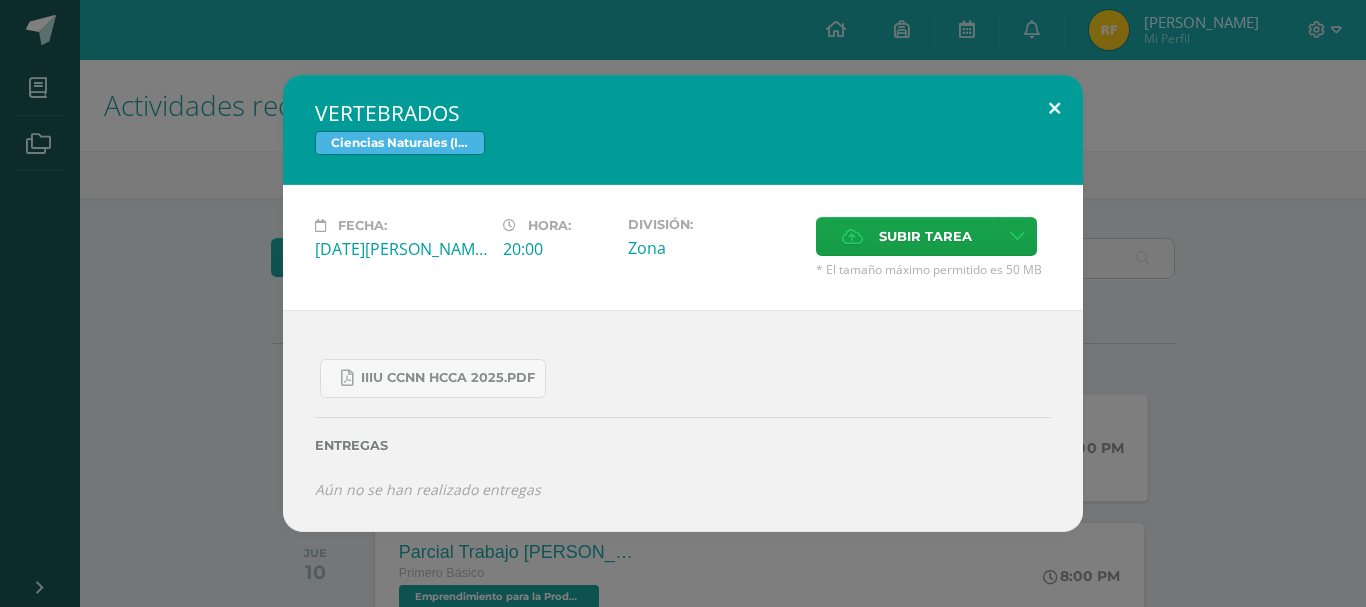 click at bounding box center [1054, 109] 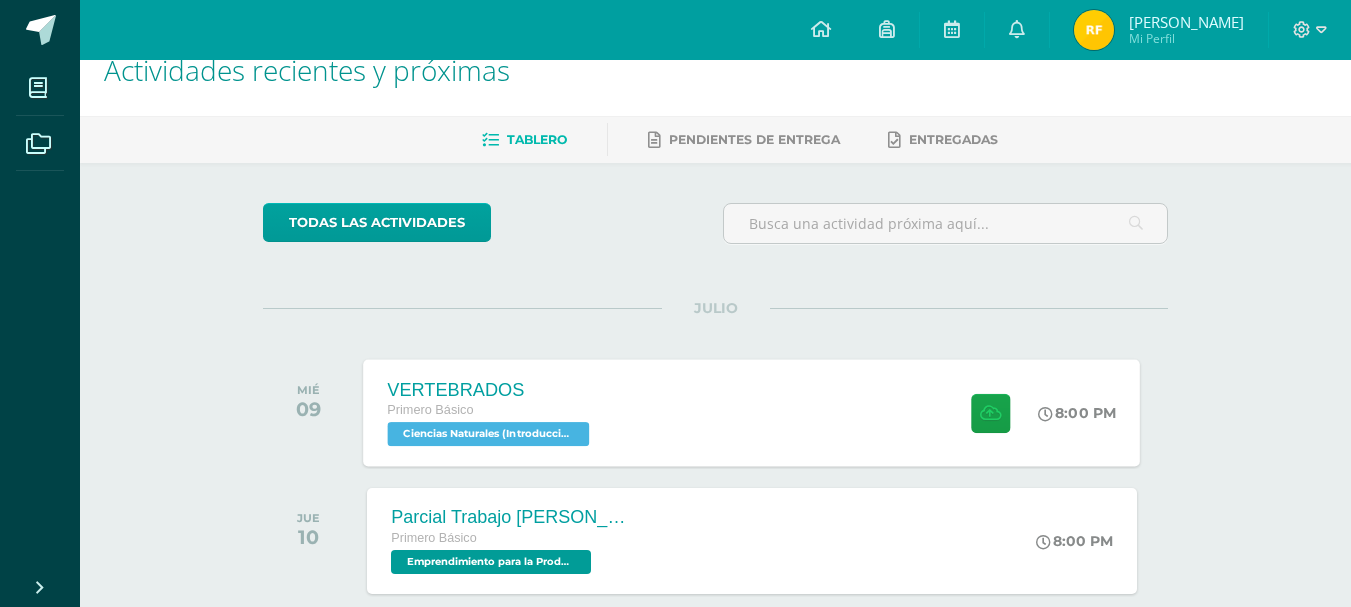 scroll, scrollTop: 0, scrollLeft: 0, axis: both 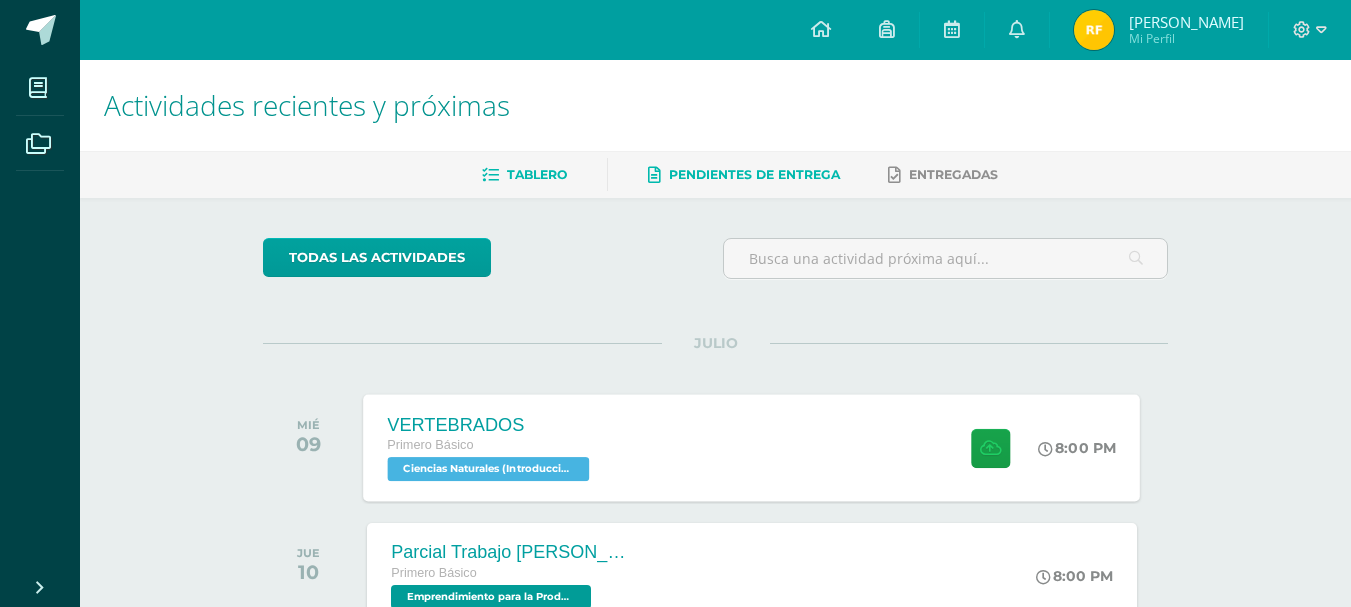 click on "Pendientes de entrega" at bounding box center [744, 175] 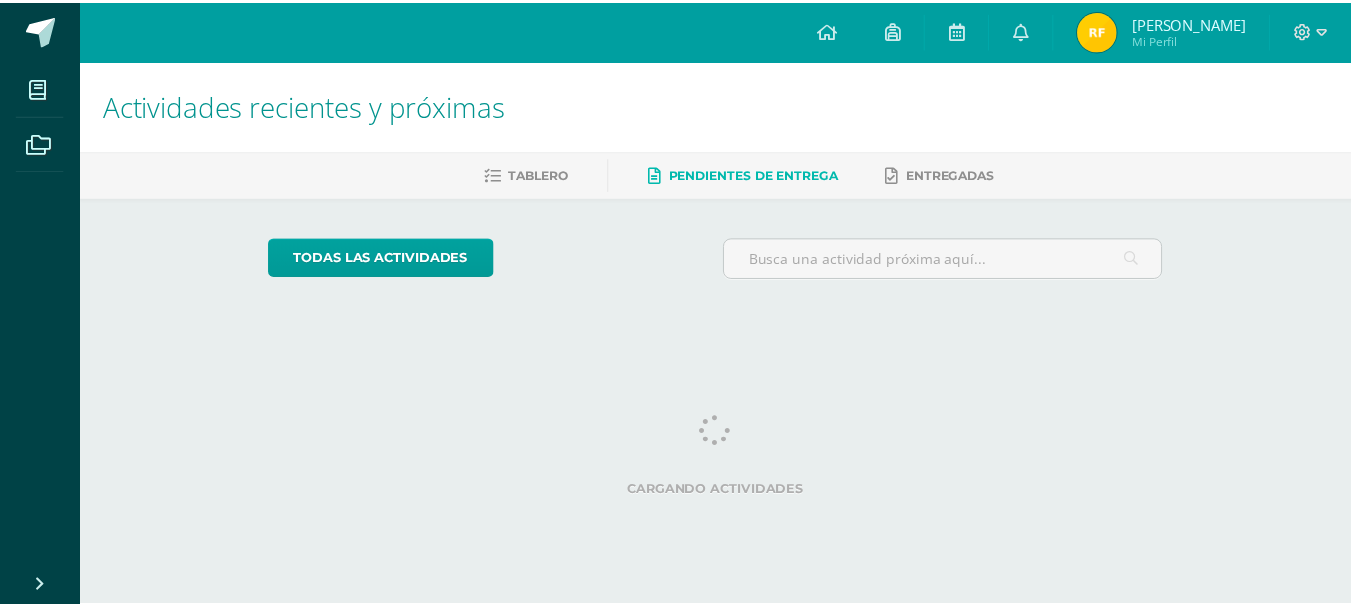 scroll, scrollTop: 0, scrollLeft: 0, axis: both 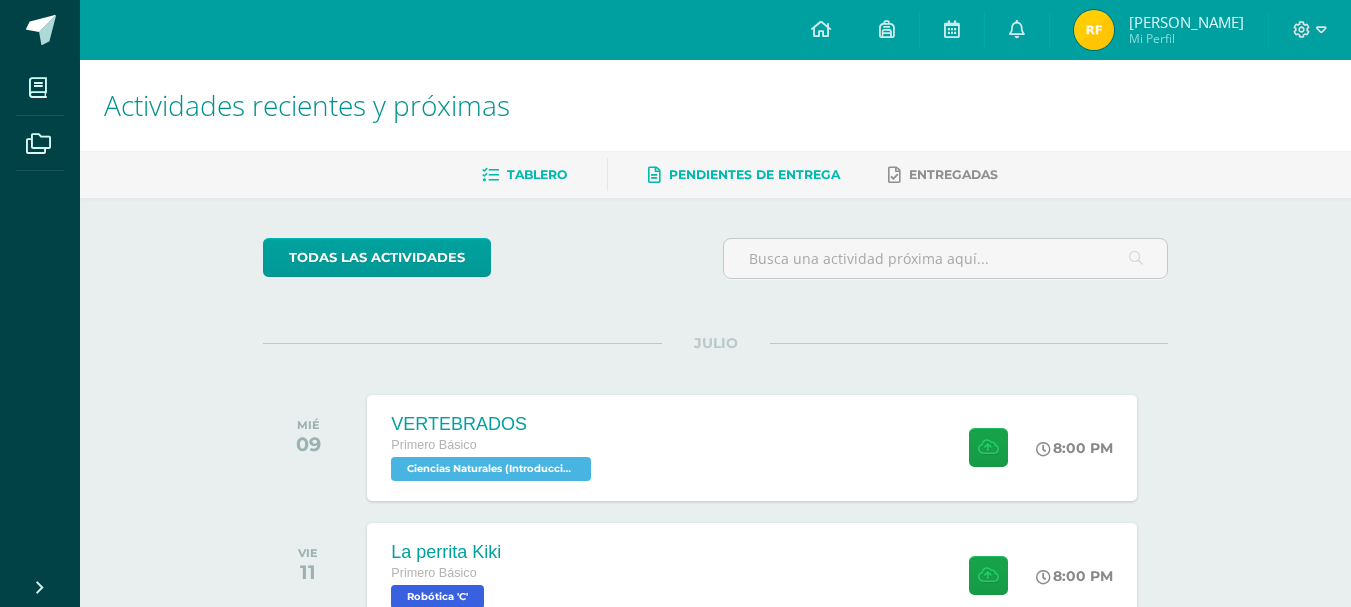 click at bounding box center (490, 175) 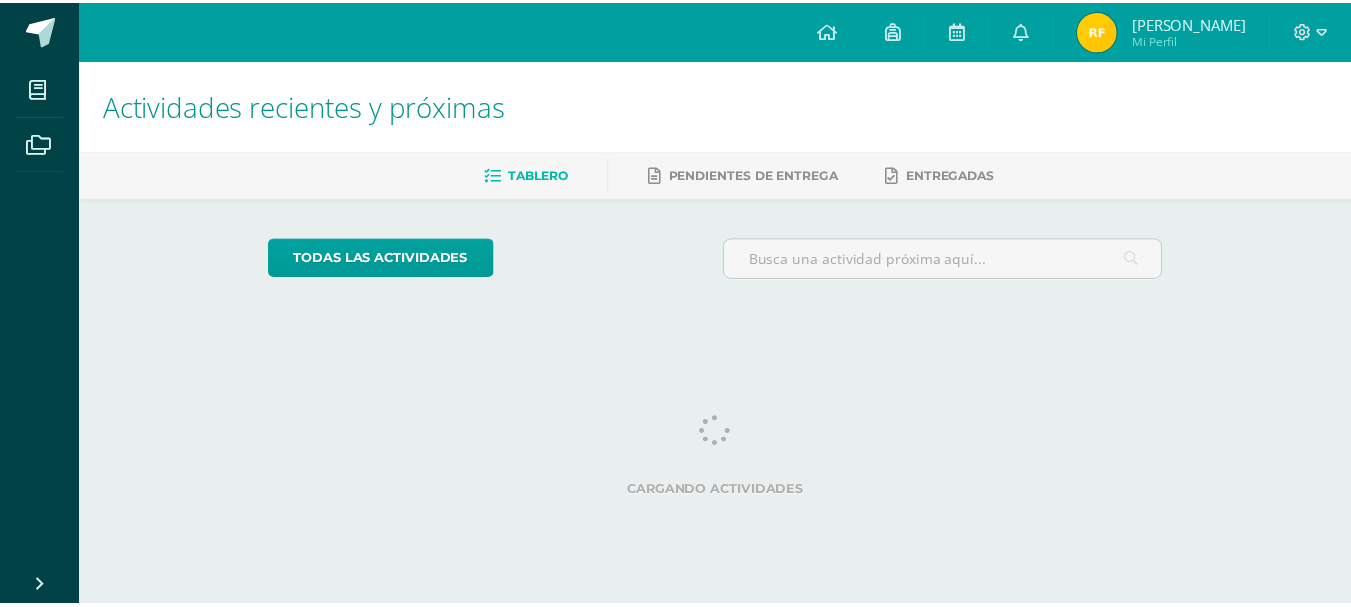 scroll, scrollTop: 0, scrollLeft: 0, axis: both 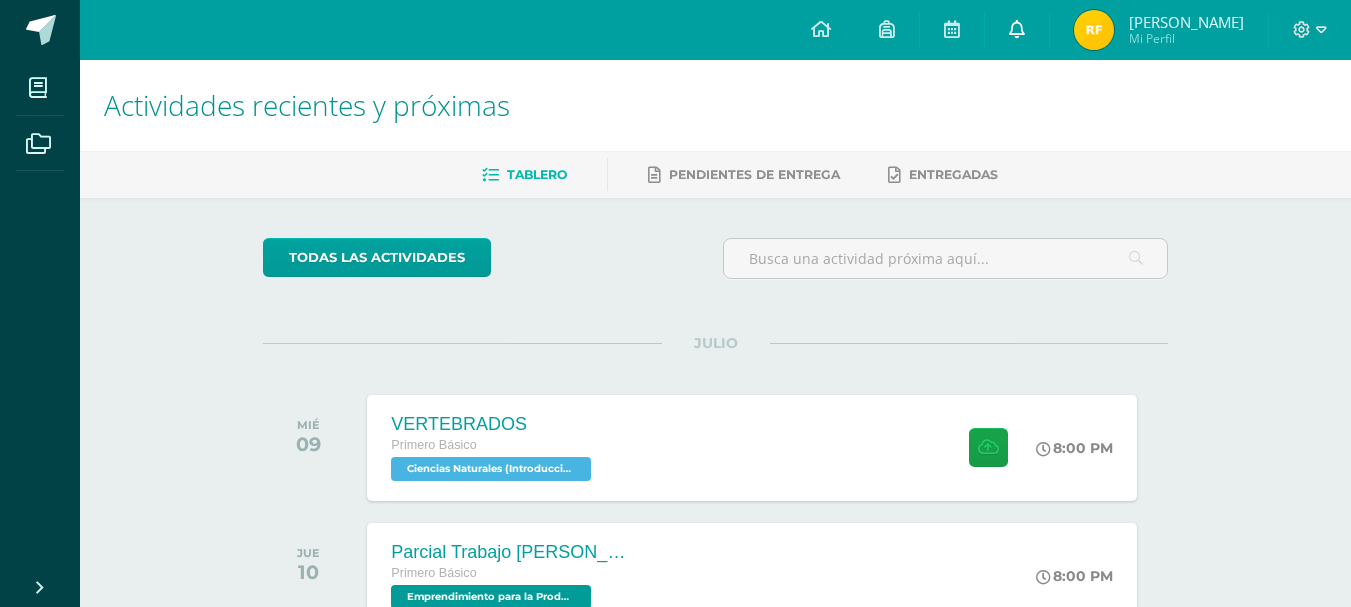 click at bounding box center (1017, 29) 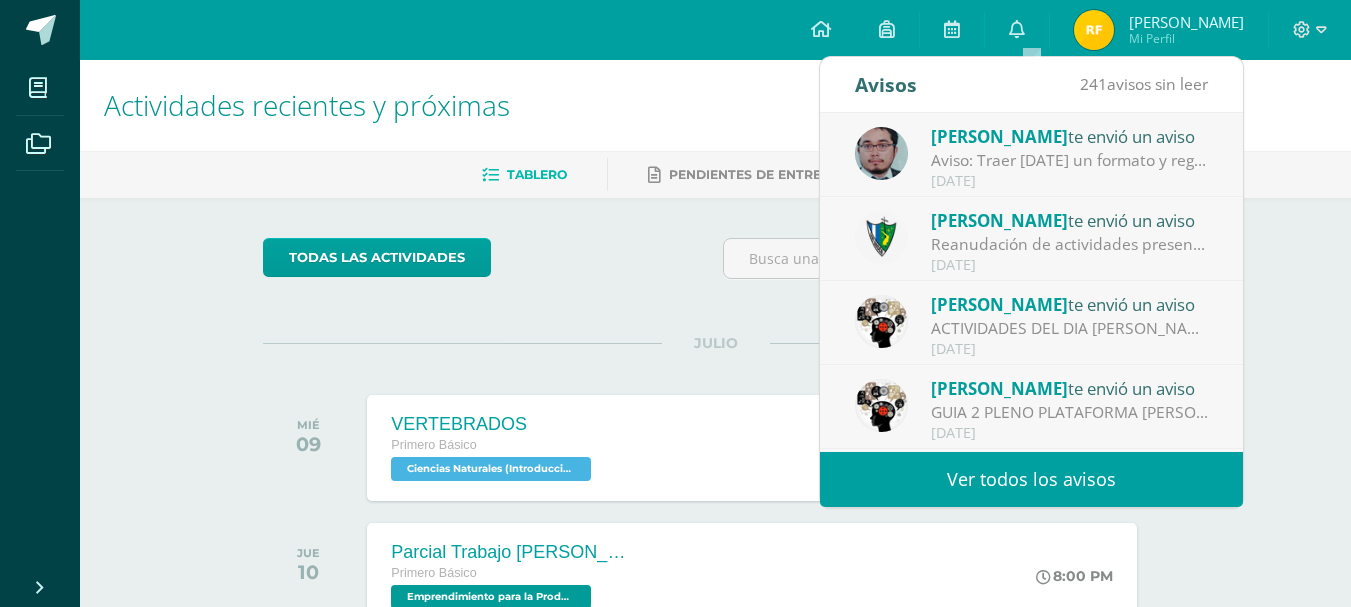click on "Ver todos los avisos" at bounding box center [1031, 479] 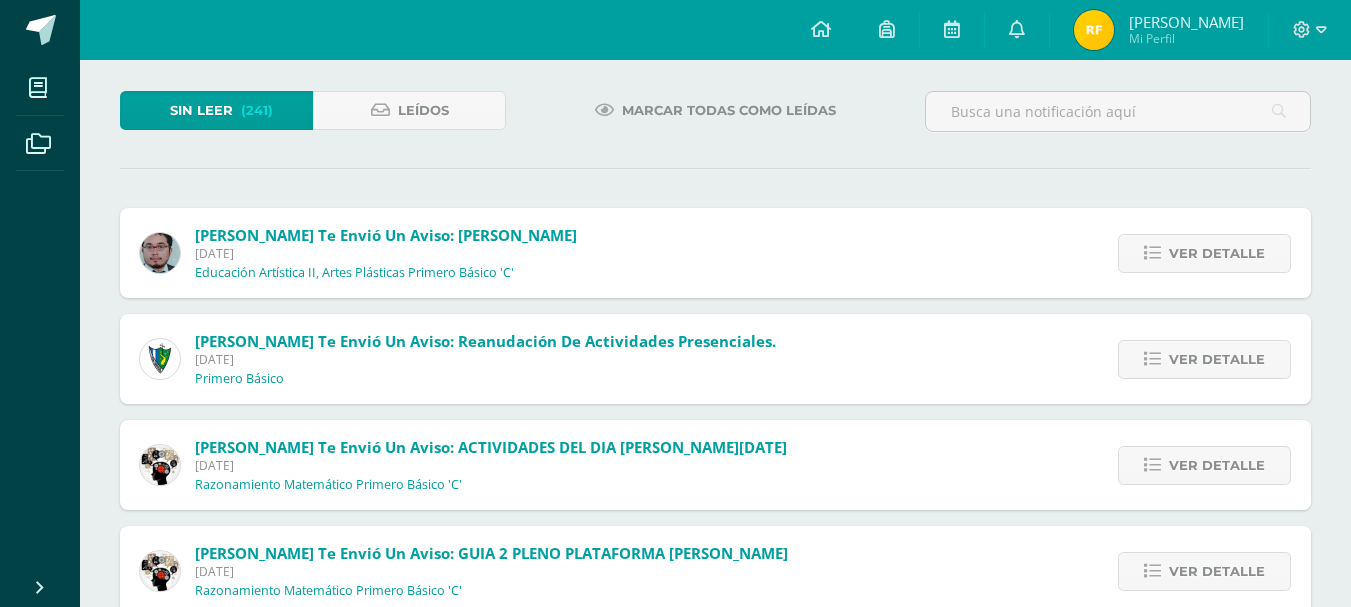 scroll, scrollTop: 0, scrollLeft: 0, axis: both 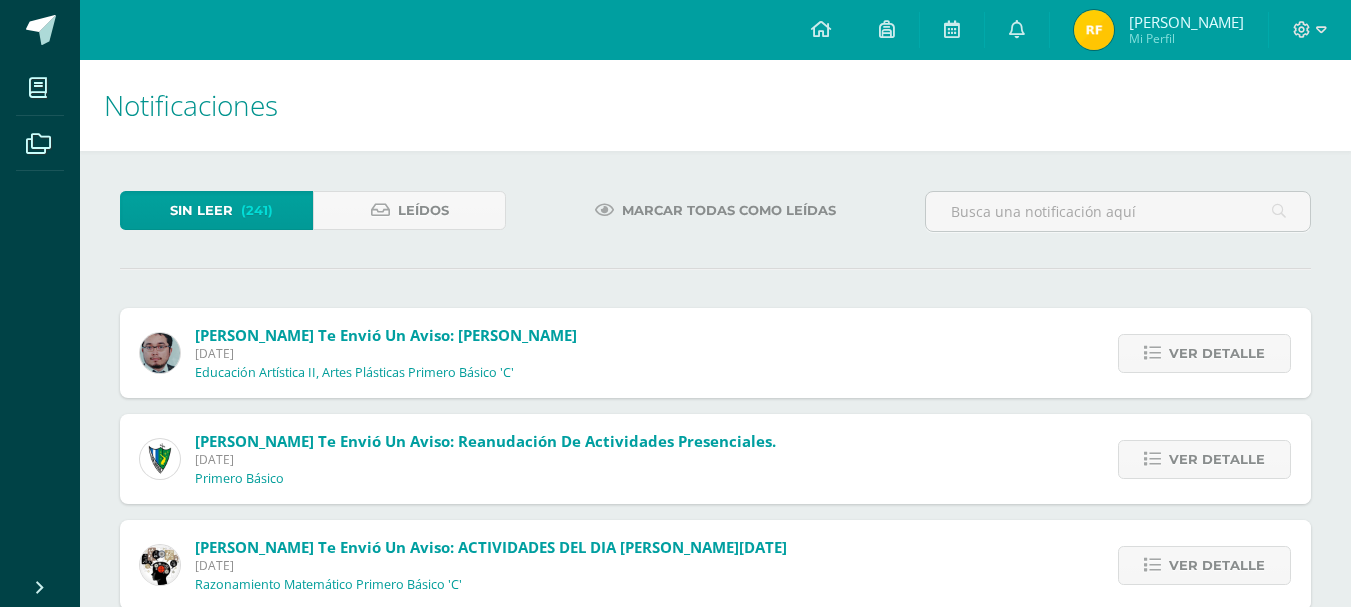 click on "Sin leer (241) Leídos" at bounding box center (313, 220) 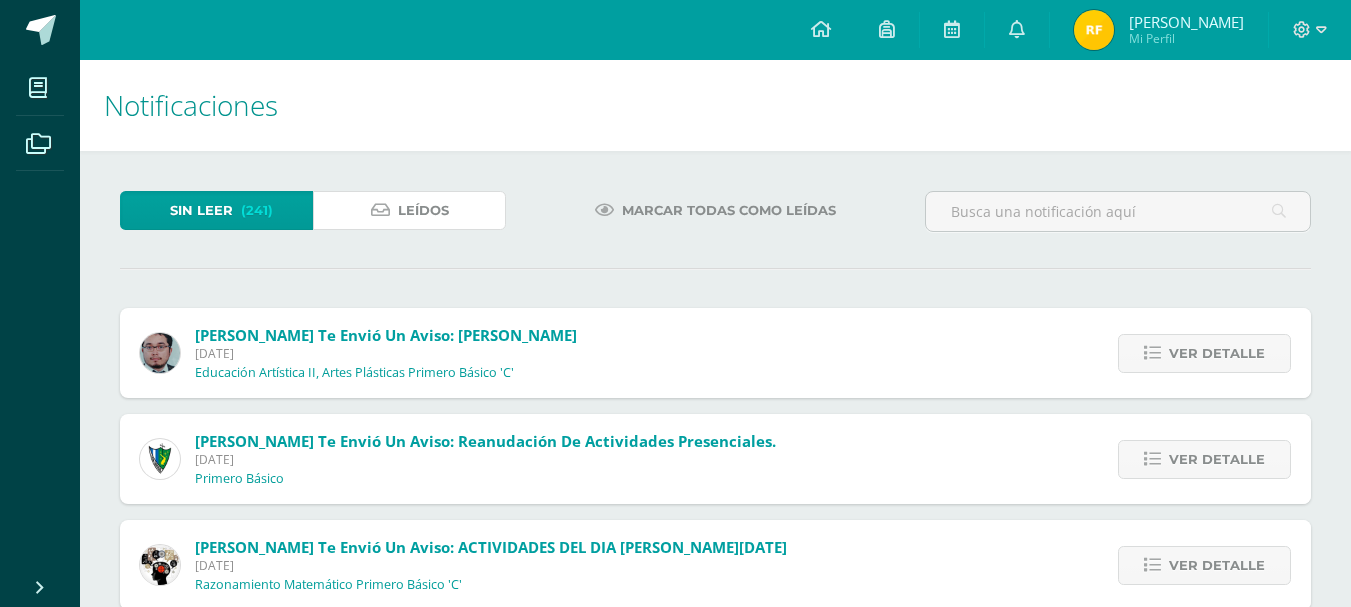 click on "Leídos" at bounding box center [423, 210] 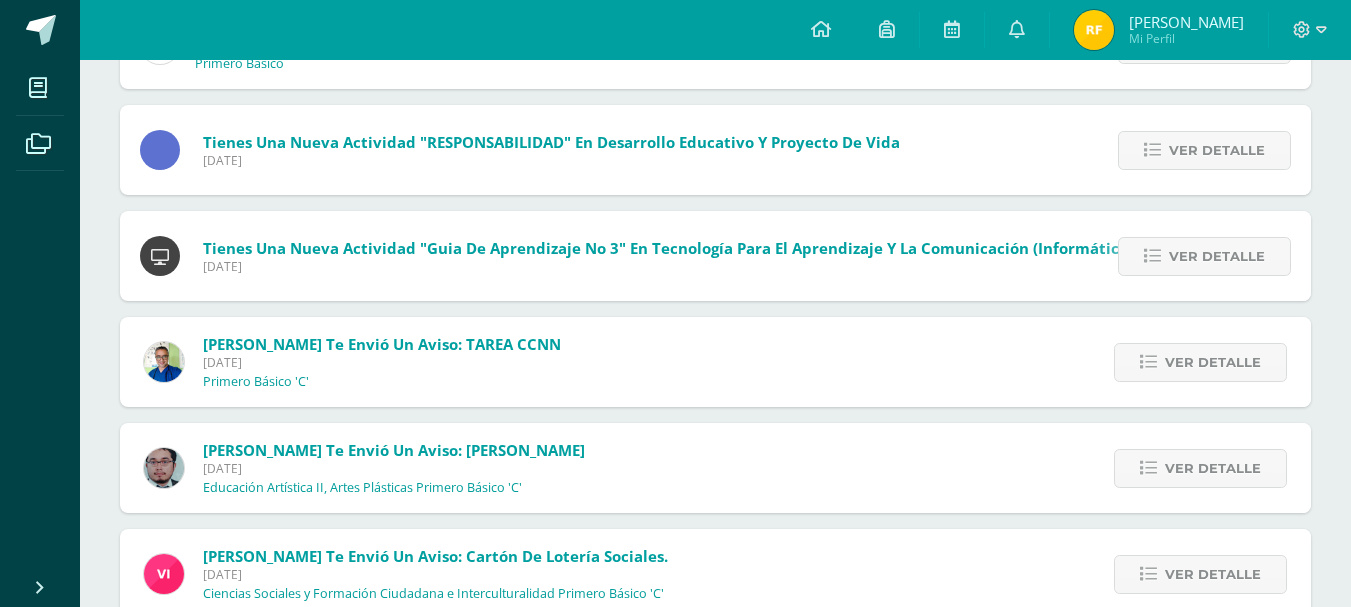 scroll, scrollTop: 1052, scrollLeft: 0, axis: vertical 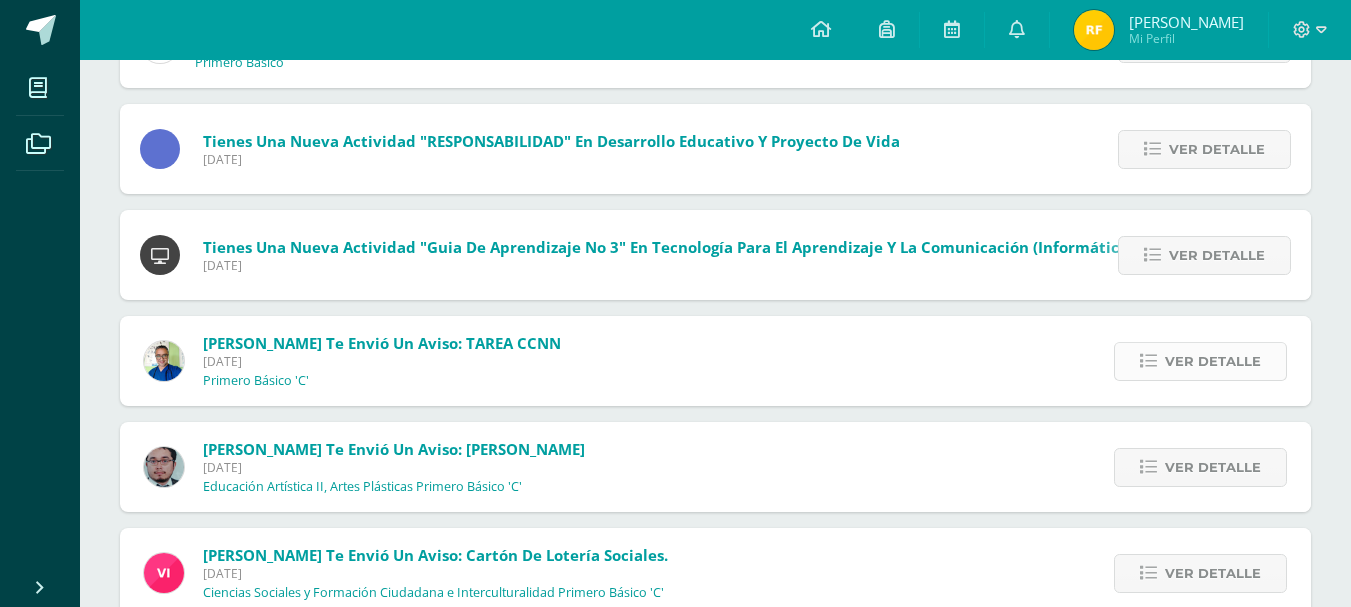 click on "Ver detalle" at bounding box center [1213, 361] 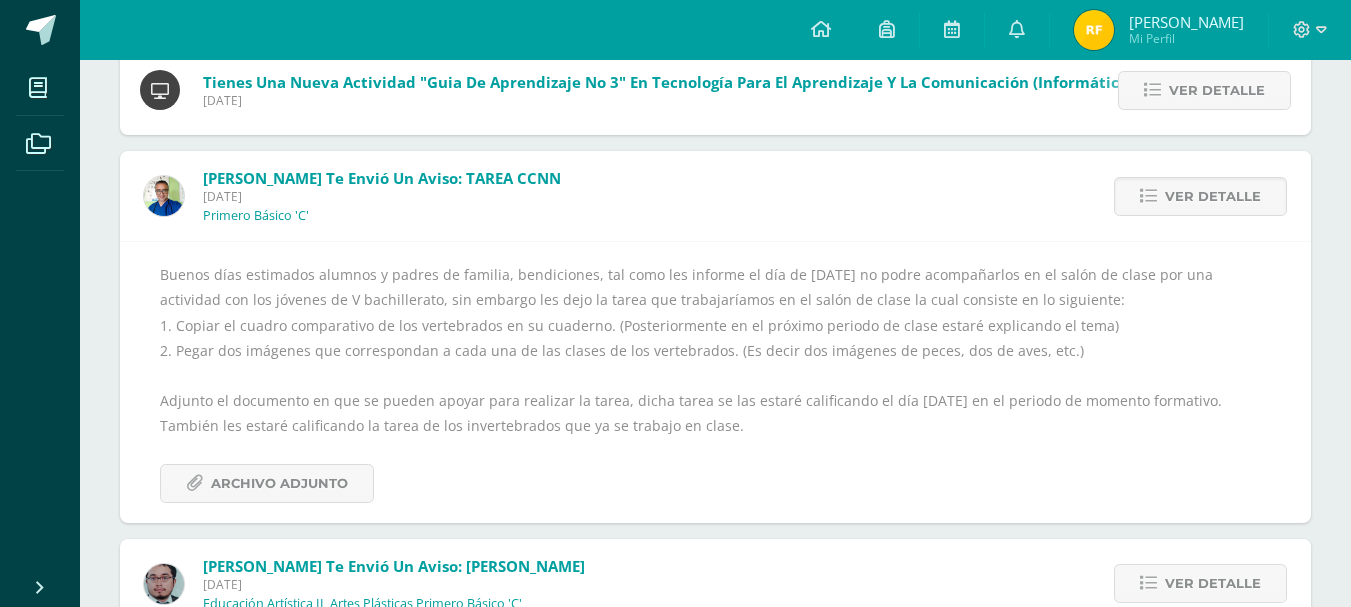 scroll, scrollTop: 1252, scrollLeft: 0, axis: vertical 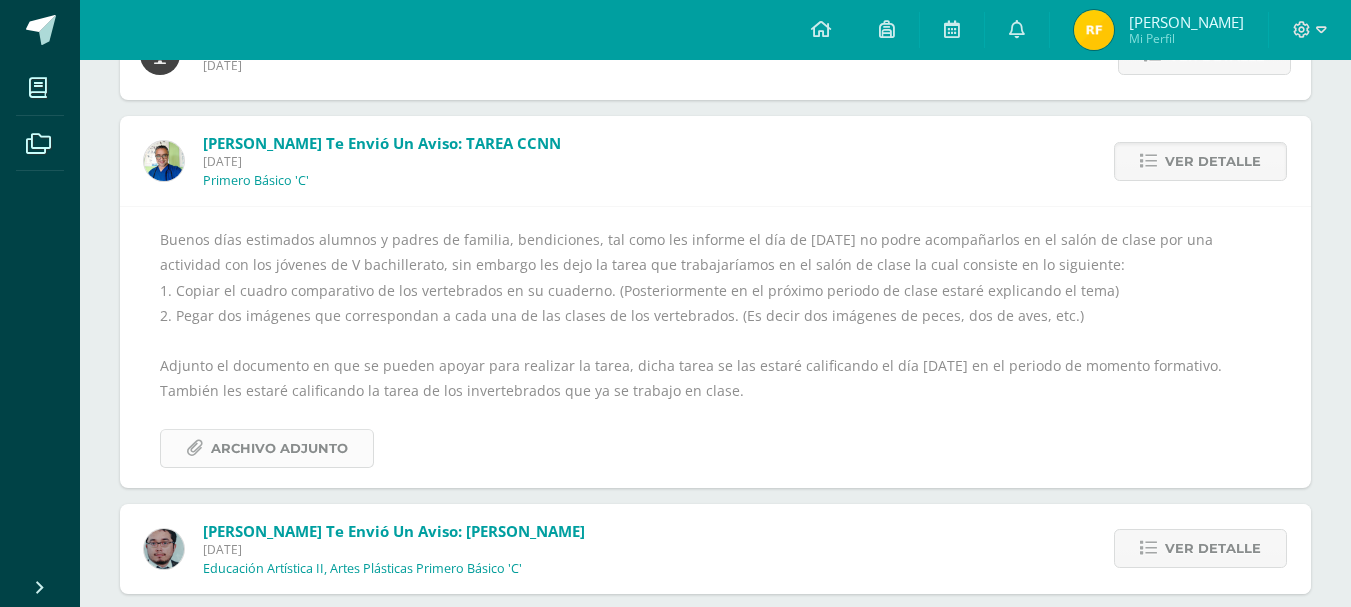 click on "Archivo Adjunto" at bounding box center [279, 448] 